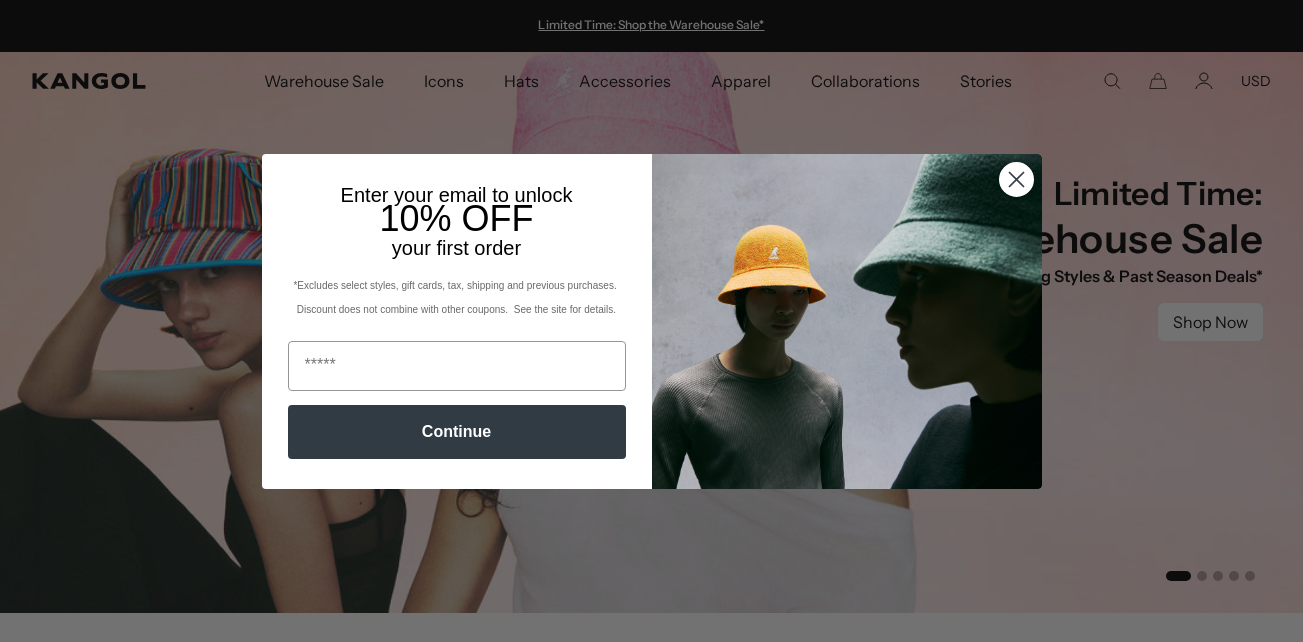 scroll, scrollTop: 0, scrollLeft: 0, axis: both 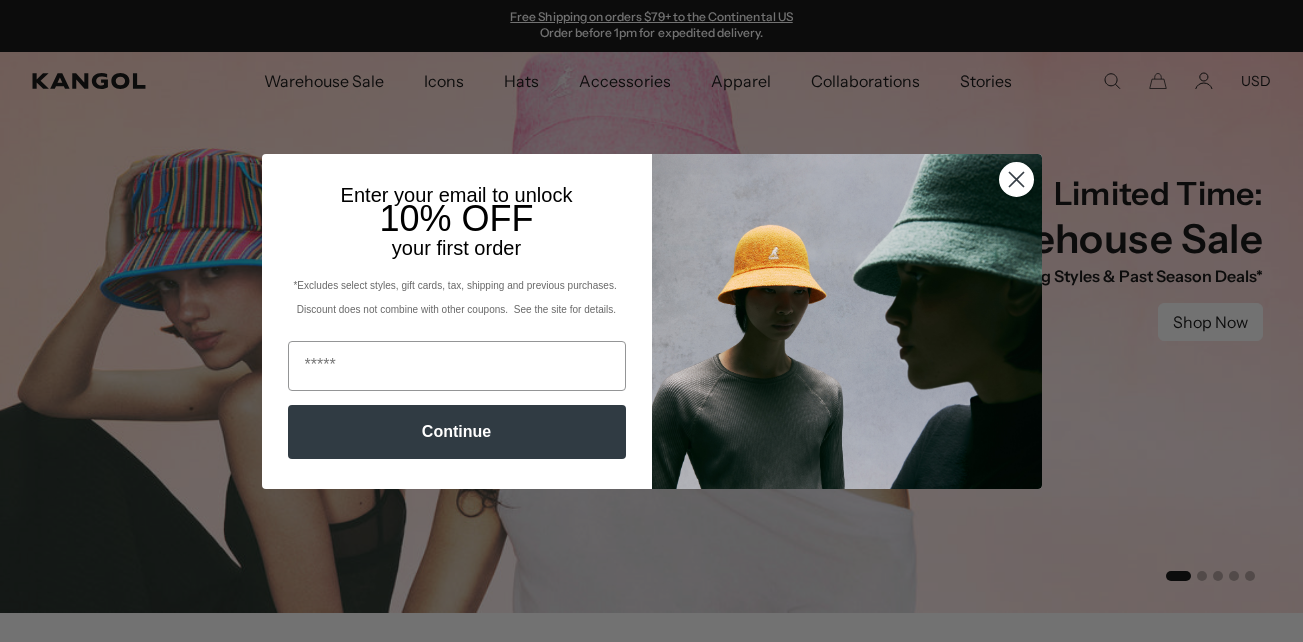 click on "Continue" at bounding box center (457, 432) 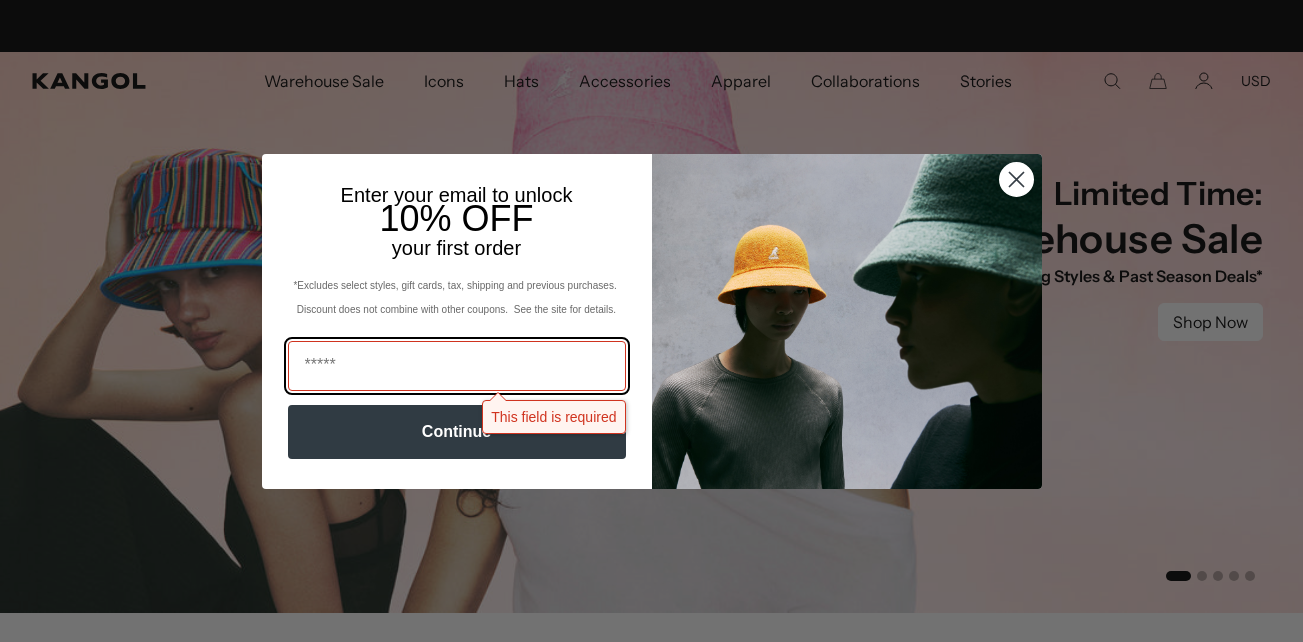 scroll, scrollTop: 0, scrollLeft: 412, axis: horizontal 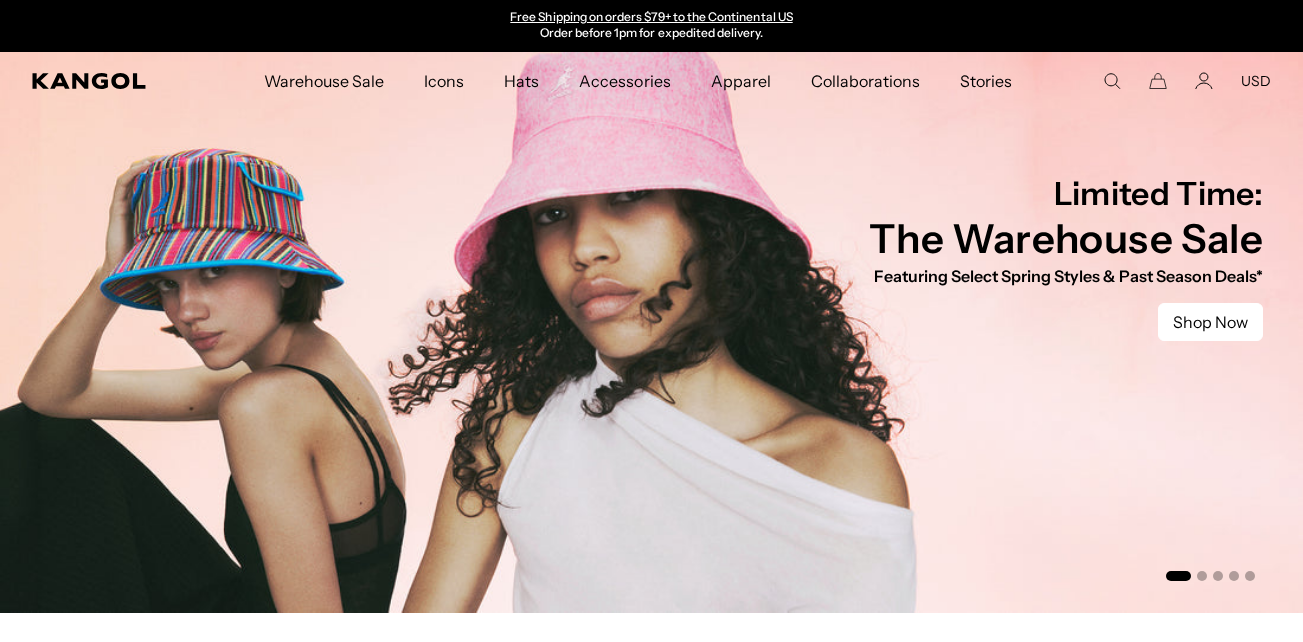 click on "Close dialog Enter your email to unlock
10% OFF
your first order *Excludes select styles, gift cards, tax, shipping and previous purchases.  Discount does not combine with other coupons.  See the site for details.  Continue ******" at bounding box center (651, 321) 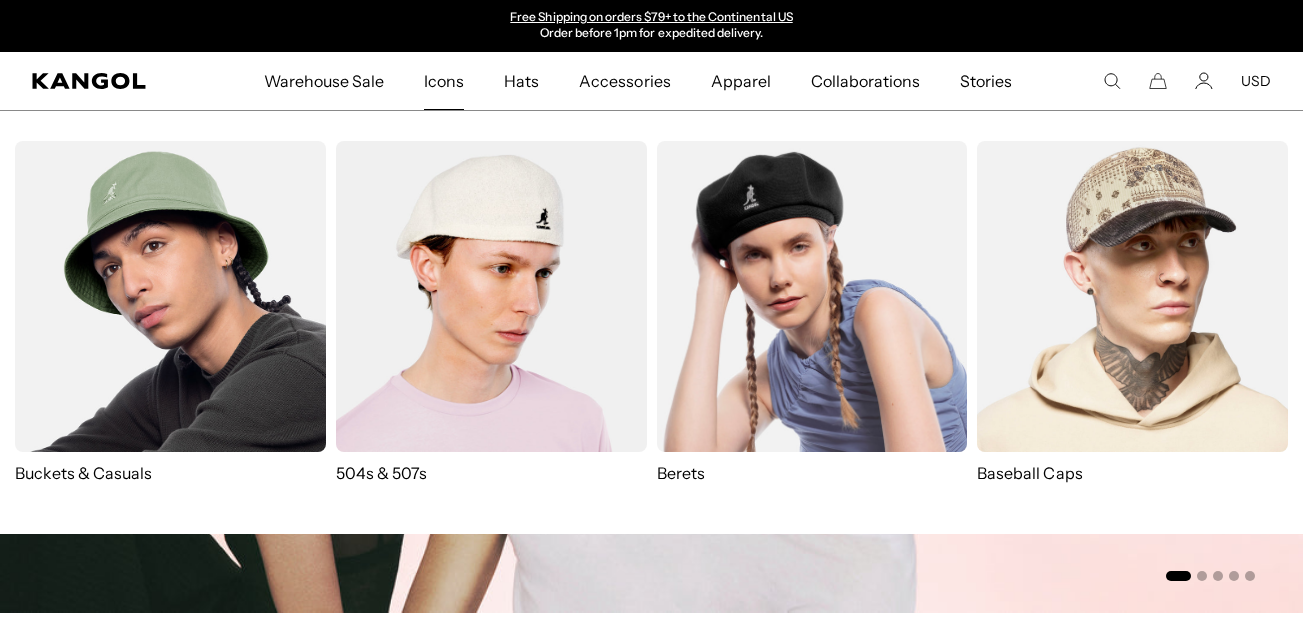 click on "Icons" at bounding box center (444, 81) 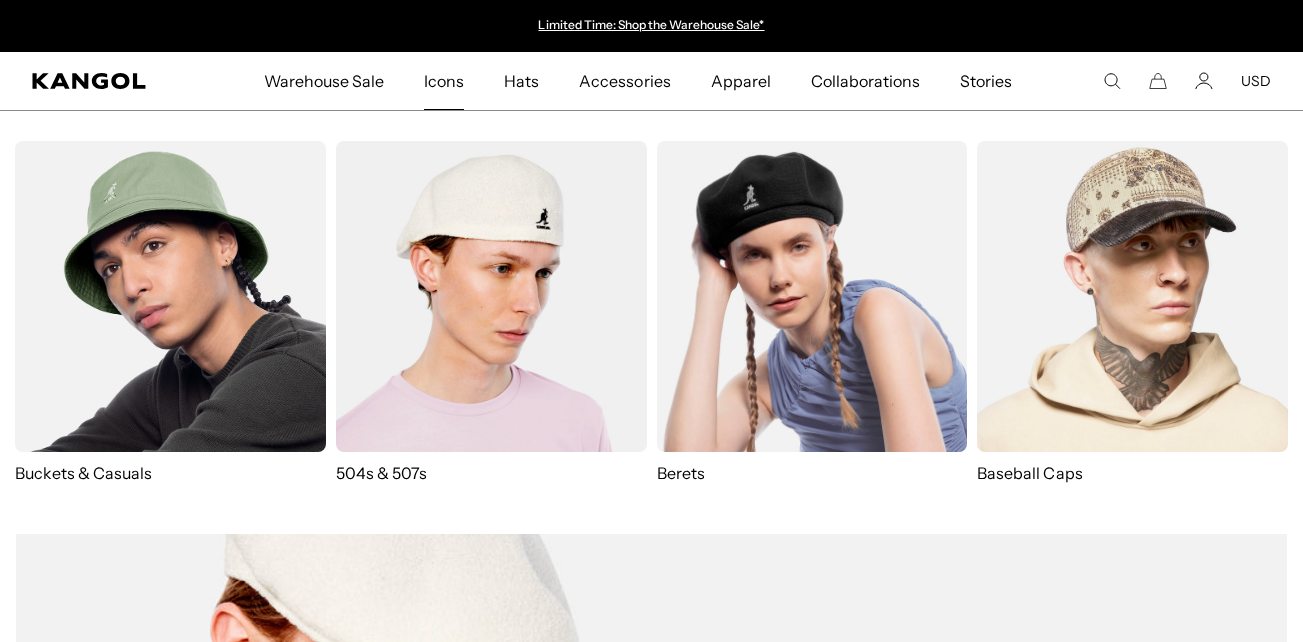 scroll, scrollTop: 0, scrollLeft: 0, axis: both 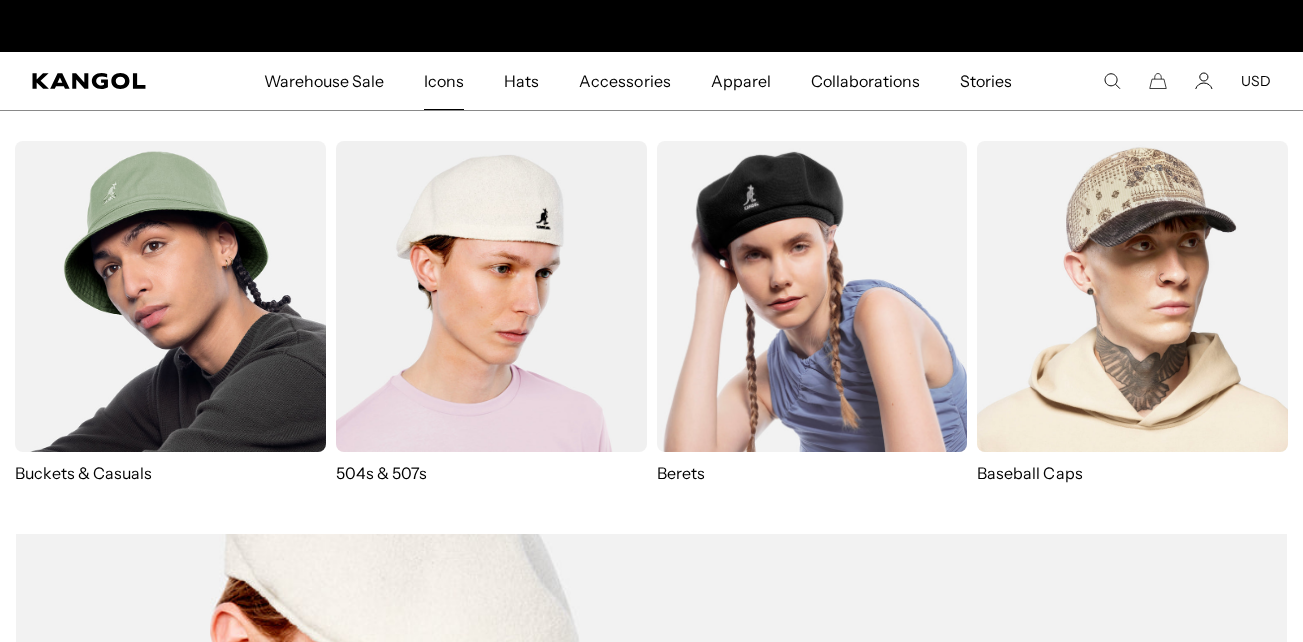 click at bounding box center (491, 296) 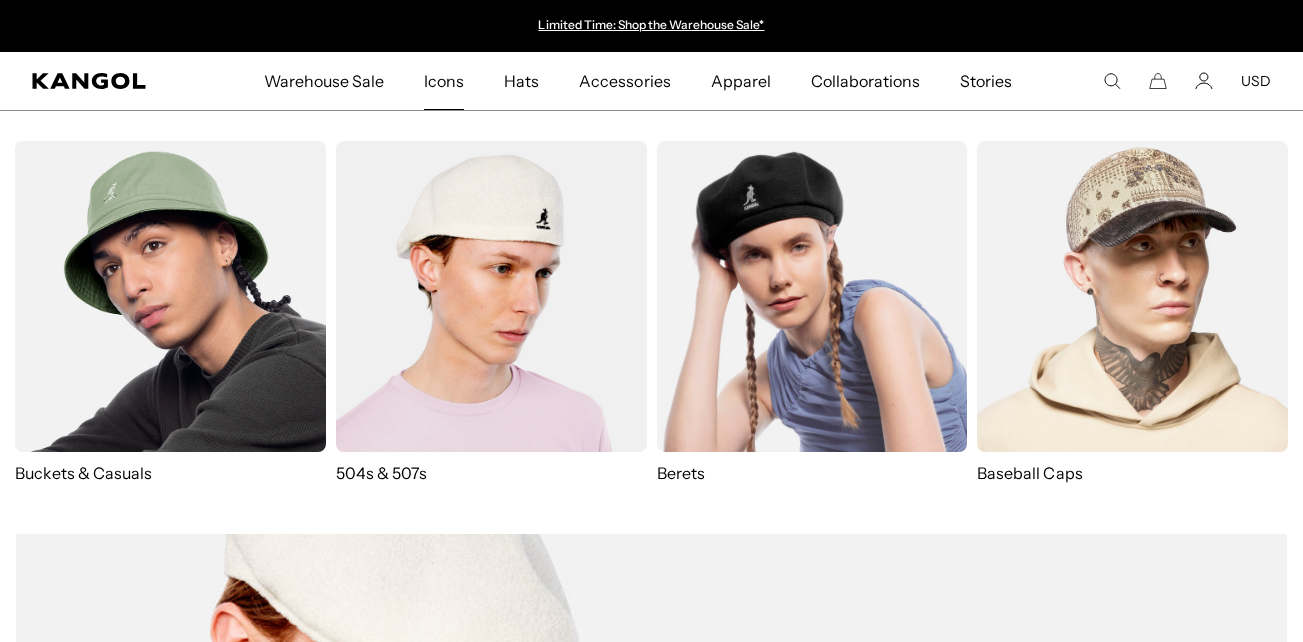 scroll, scrollTop: 0, scrollLeft: 412, axis: horizontal 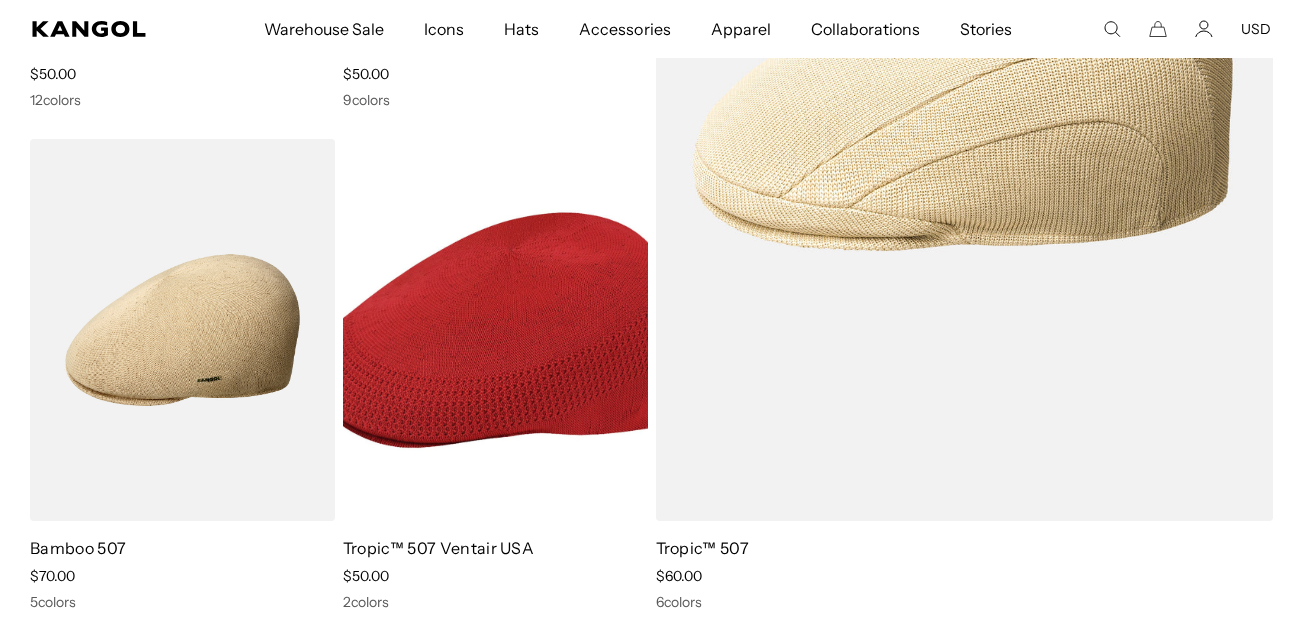 click at bounding box center [0, 0] 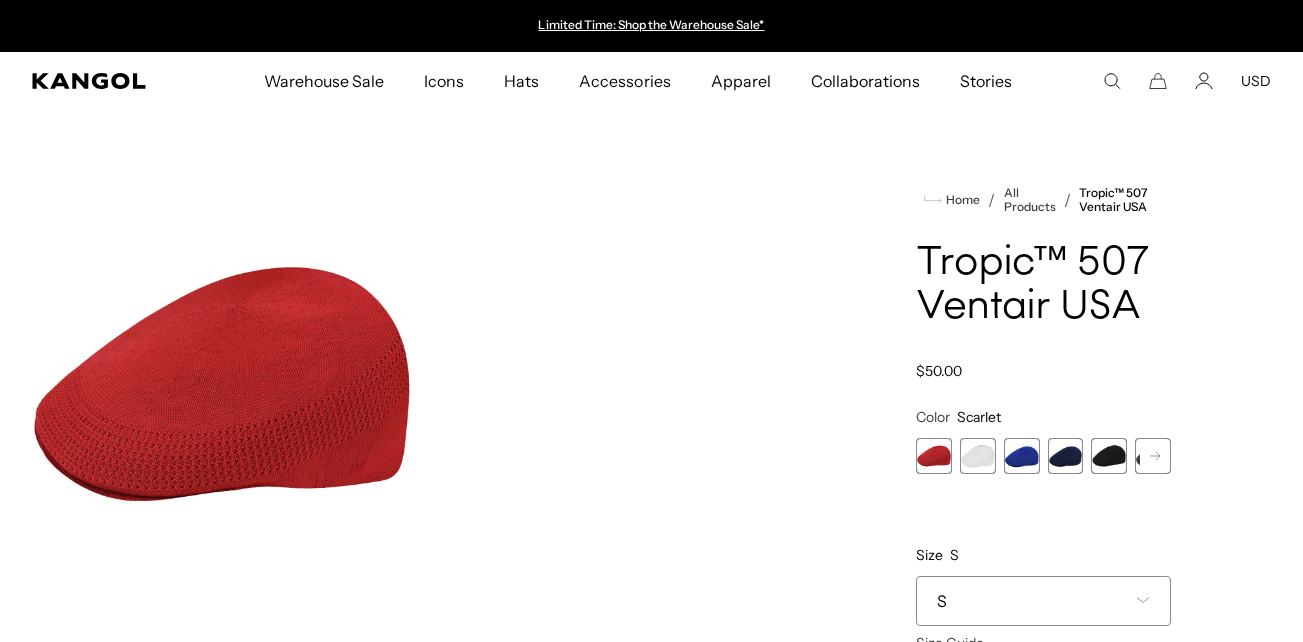scroll, scrollTop: 0, scrollLeft: 0, axis: both 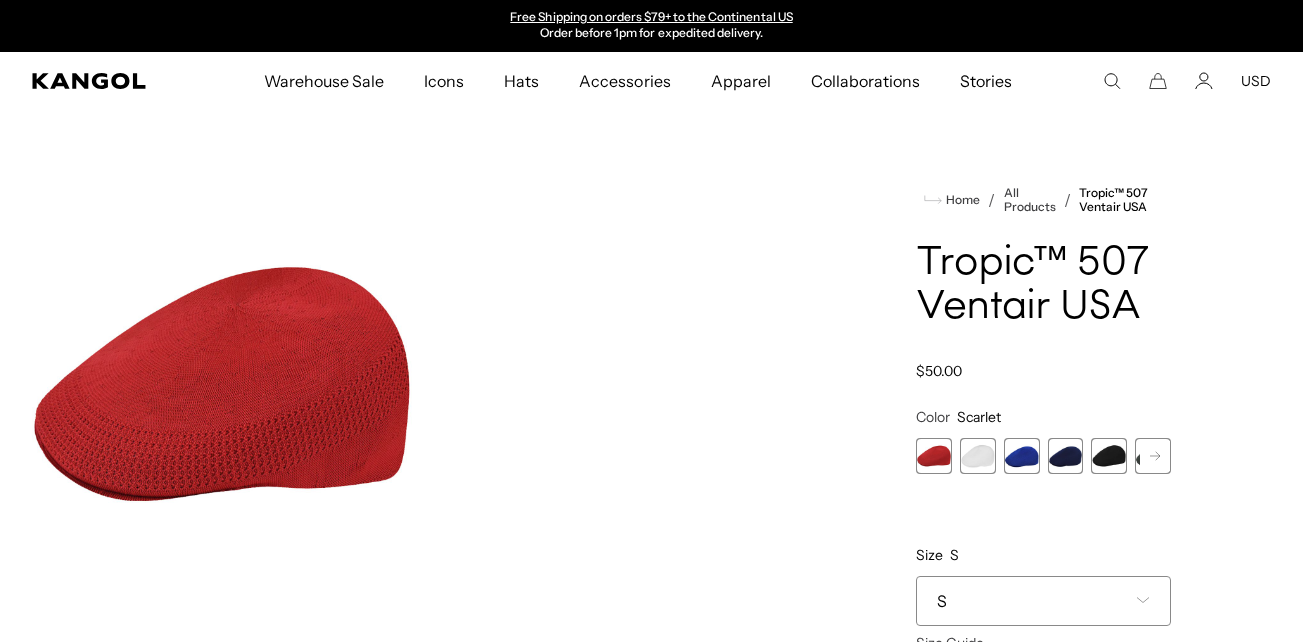 click at bounding box center (978, 456) 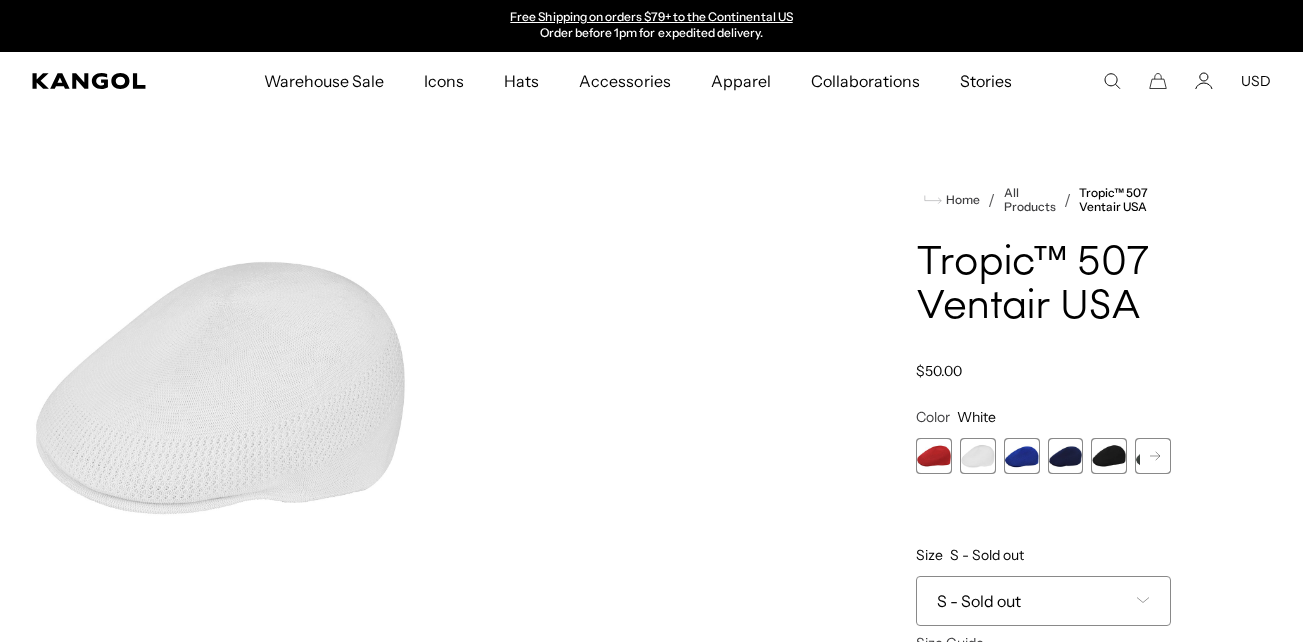 click at bounding box center [1022, 456] 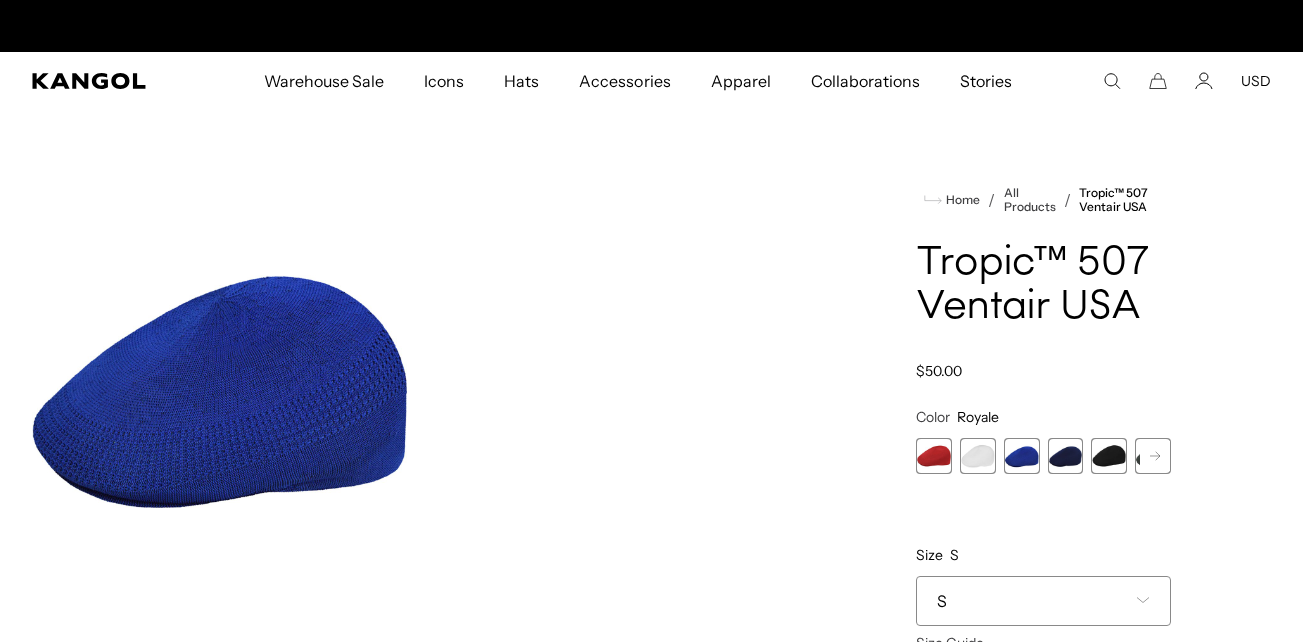 scroll, scrollTop: 0, scrollLeft: 412, axis: horizontal 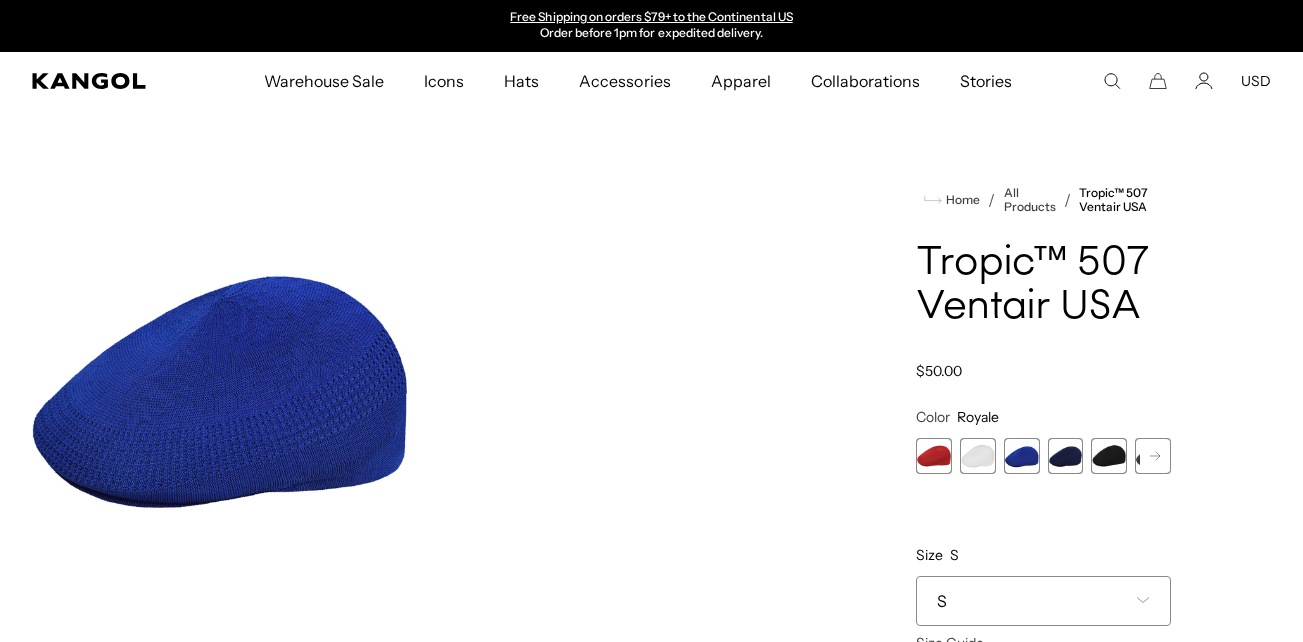 click on "Scarlet
Variant sold out or unavailable
White
Variant sold out or unavailable
Royale
Variant sold out or unavailable
Navy
Variant sold out or unavailable
Black
Variant sold out or unavailable
Cliff
Variant sold out or unavailable
Beige
Variant sold out or unavailable" at bounding box center [1043, 456] 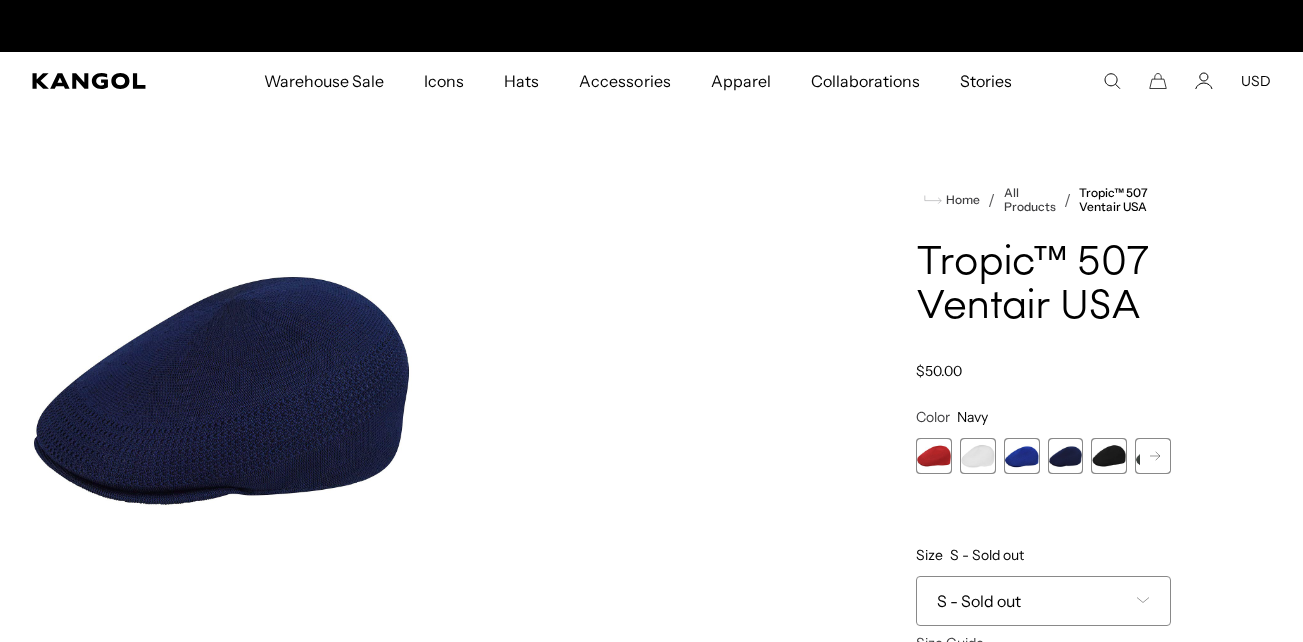 scroll, scrollTop: 0, scrollLeft: 0, axis: both 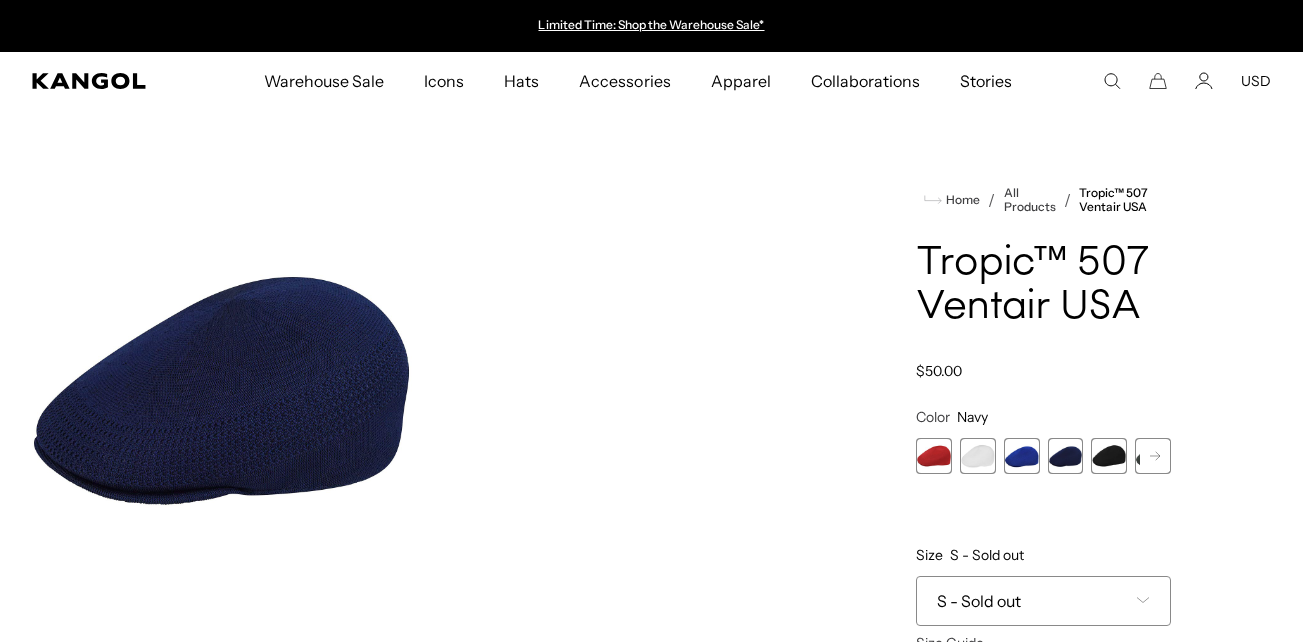 click at bounding box center (1109, 456) 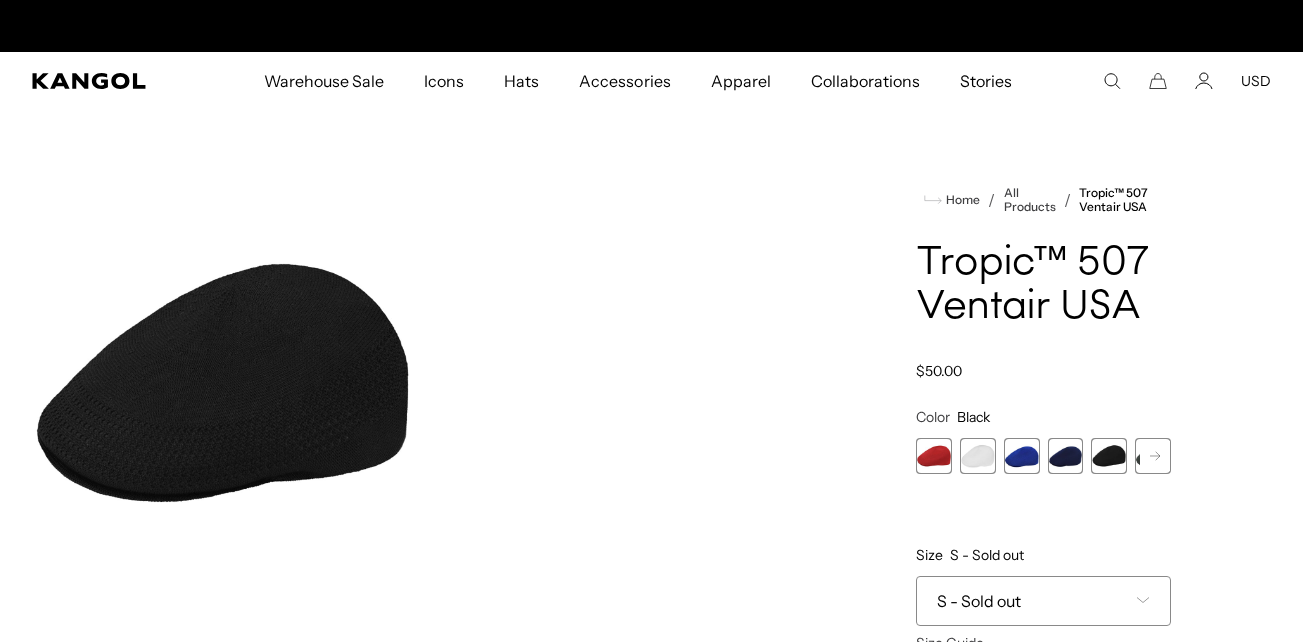 scroll, scrollTop: 0, scrollLeft: 412, axis: horizontal 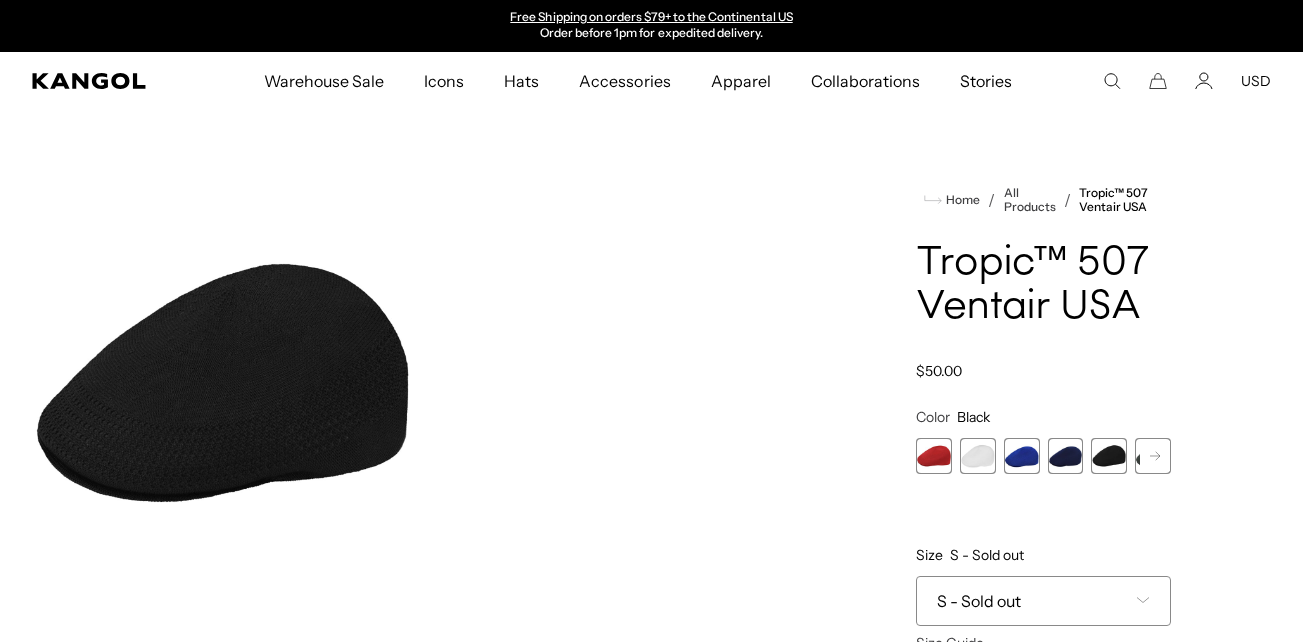 click at bounding box center (1155, 456) 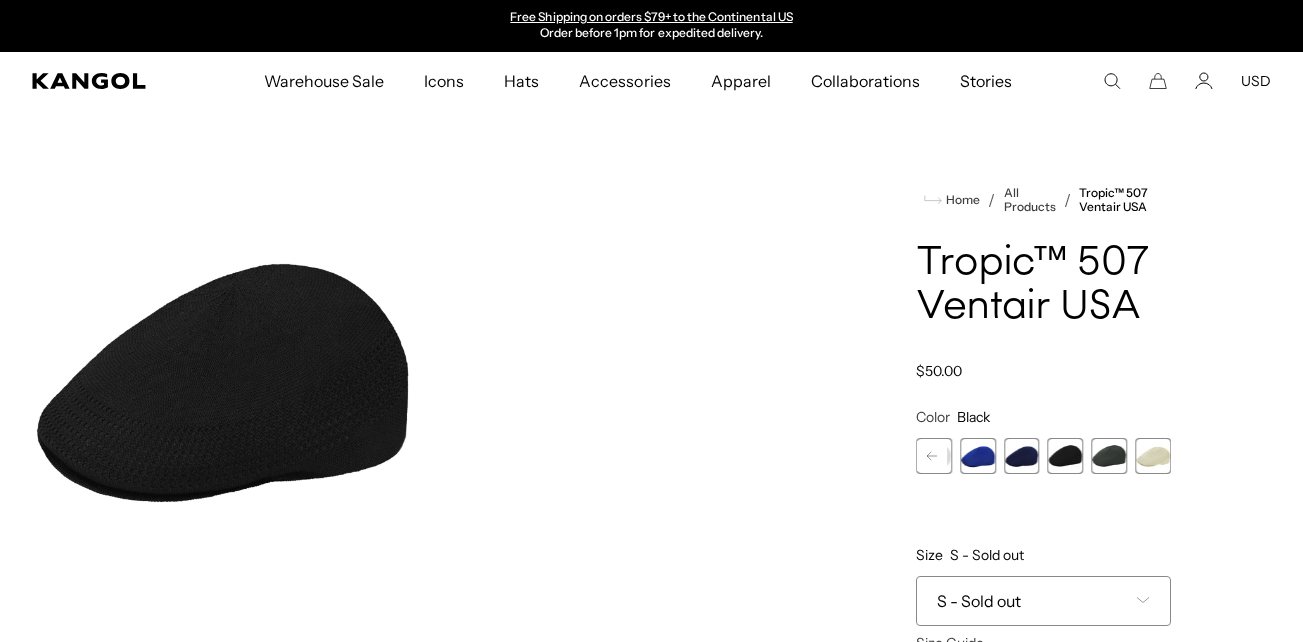 click at bounding box center (1109, 456) 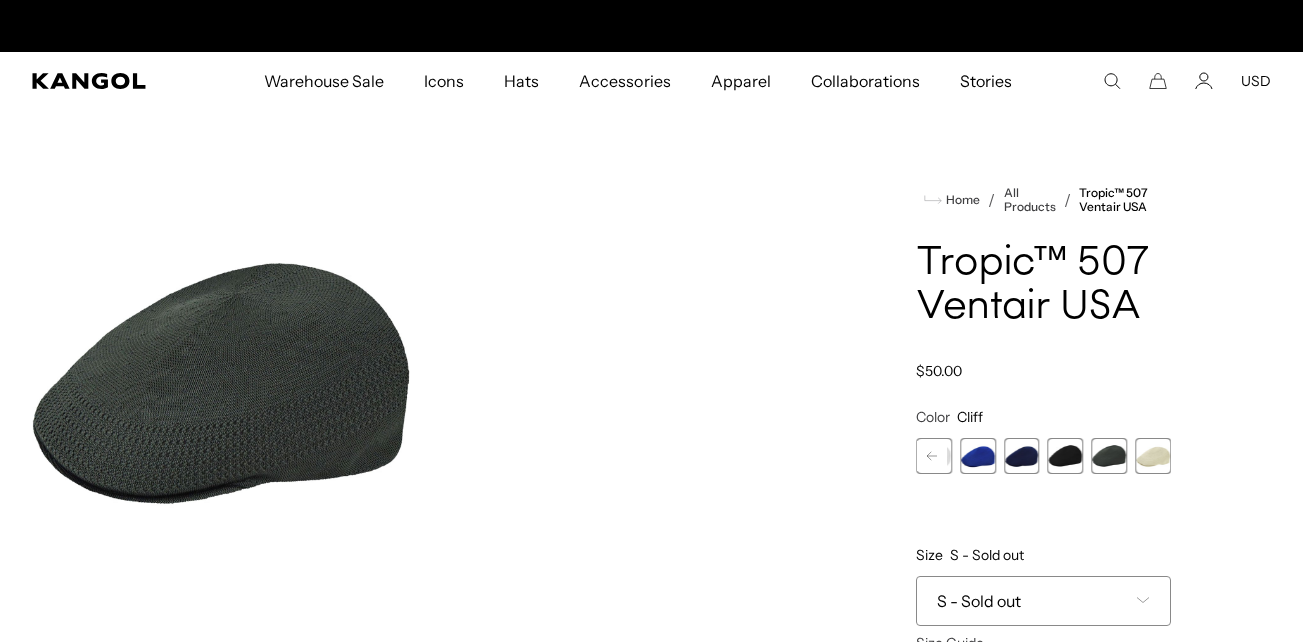 scroll, scrollTop: 0, scrollLeft: 0, axis: both 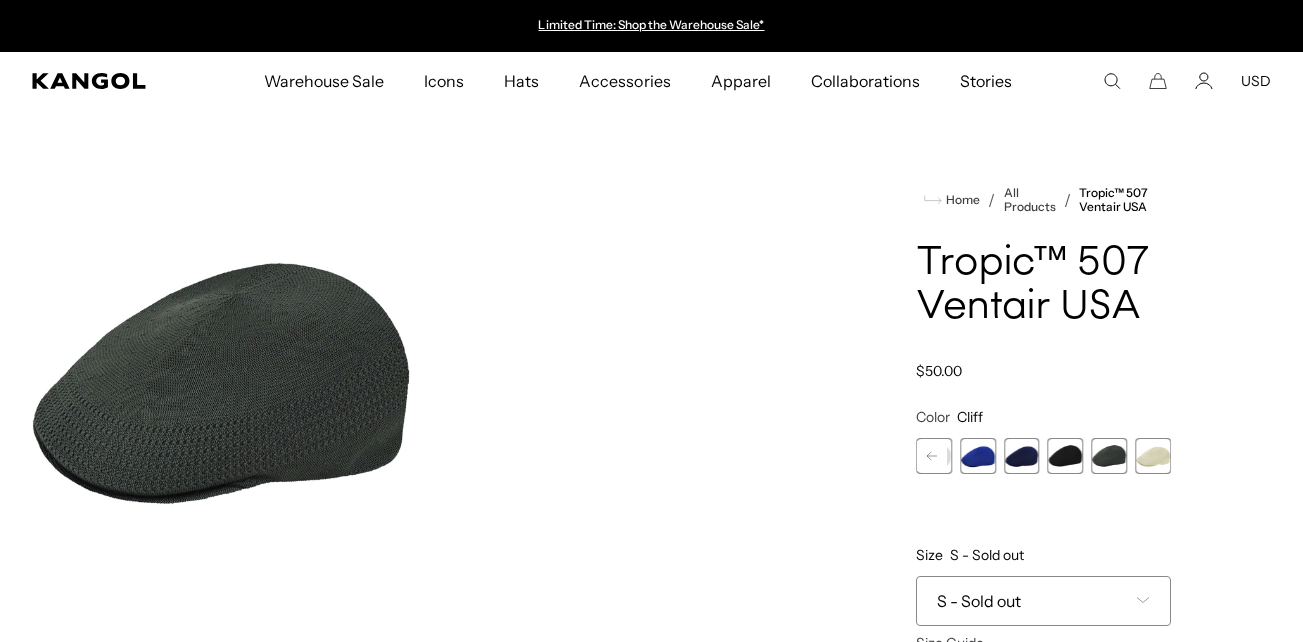 click at bounding box center (1153, 456) 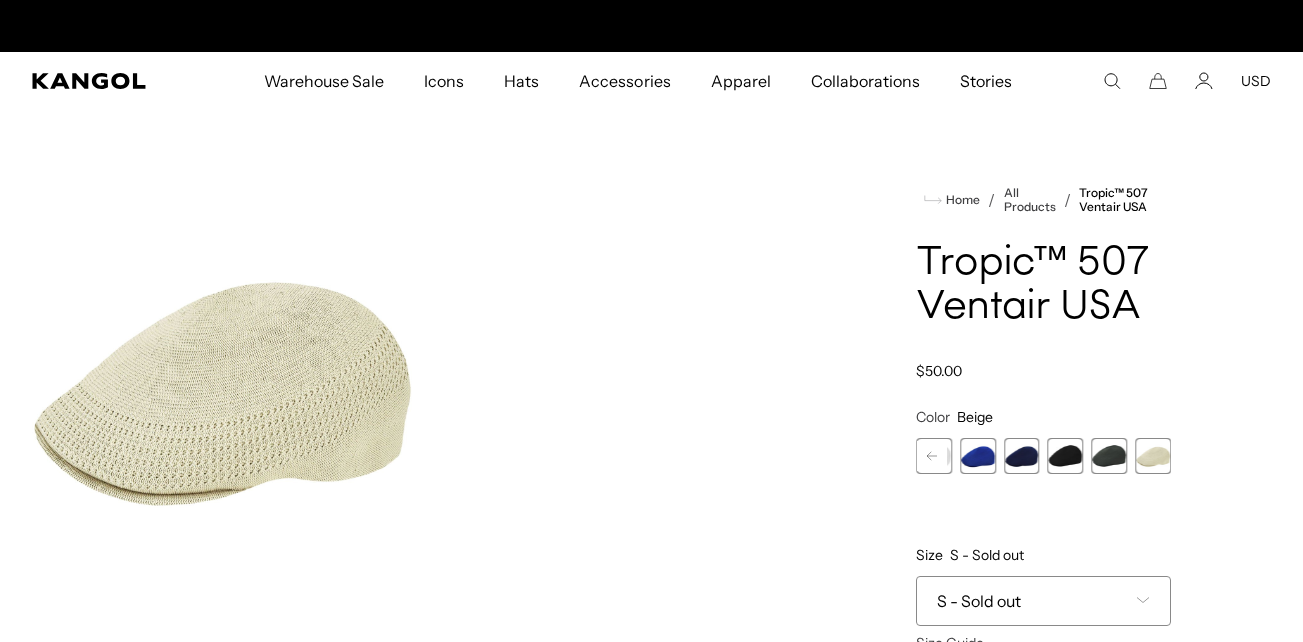 scroll, scrollTop: 0, scrollLeft: 412, axis: horizontal 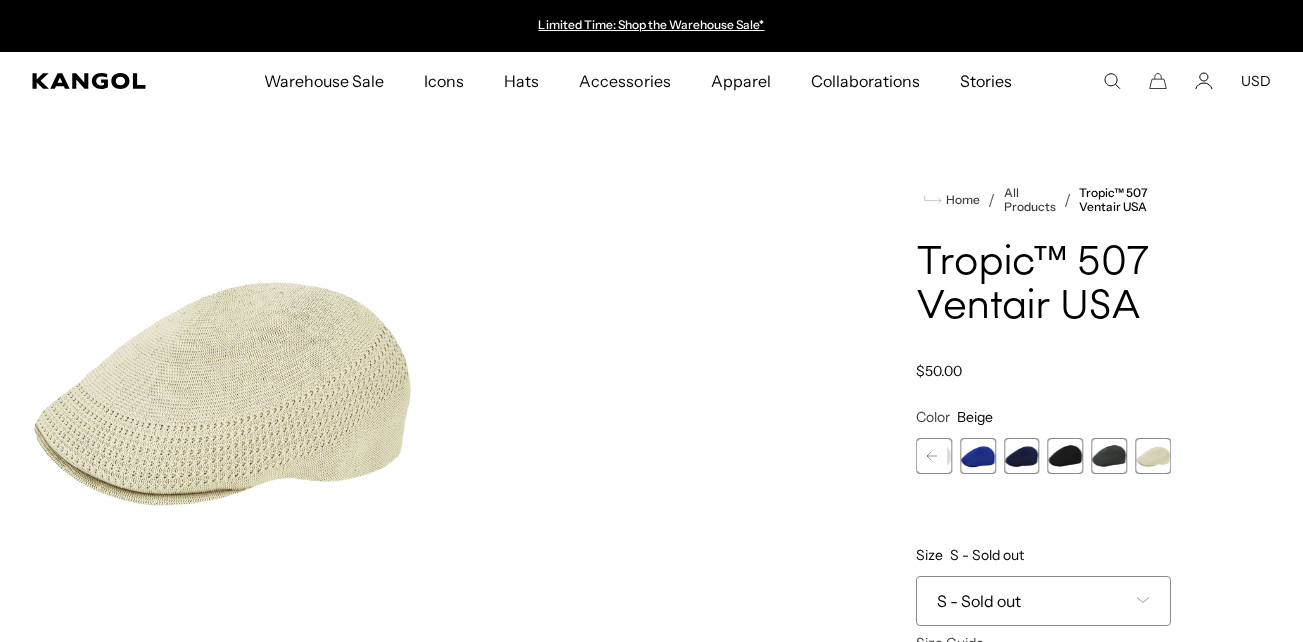 drag, startPoint x: 449, startPoint y: 19, endPoint x: 449, endPoint y: 42, distance: 23 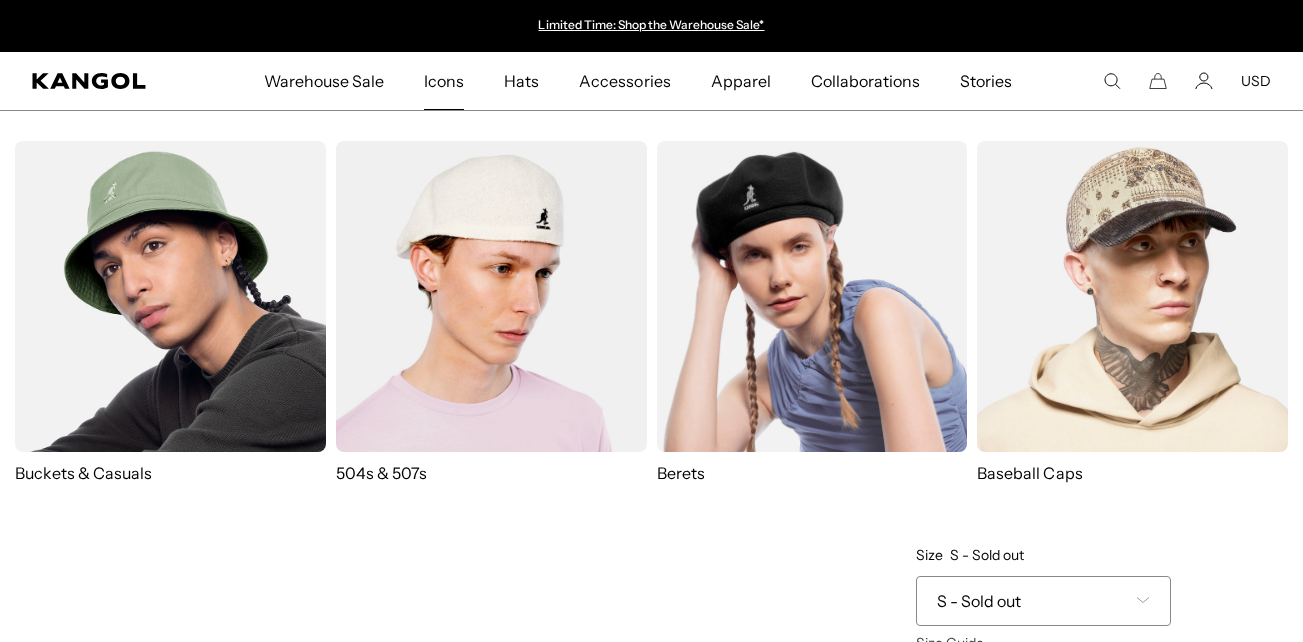 drag, startPoint x: 449, startPoint y: 42, endPoint x: 445, endPoint y: 82, distance: 40.1995 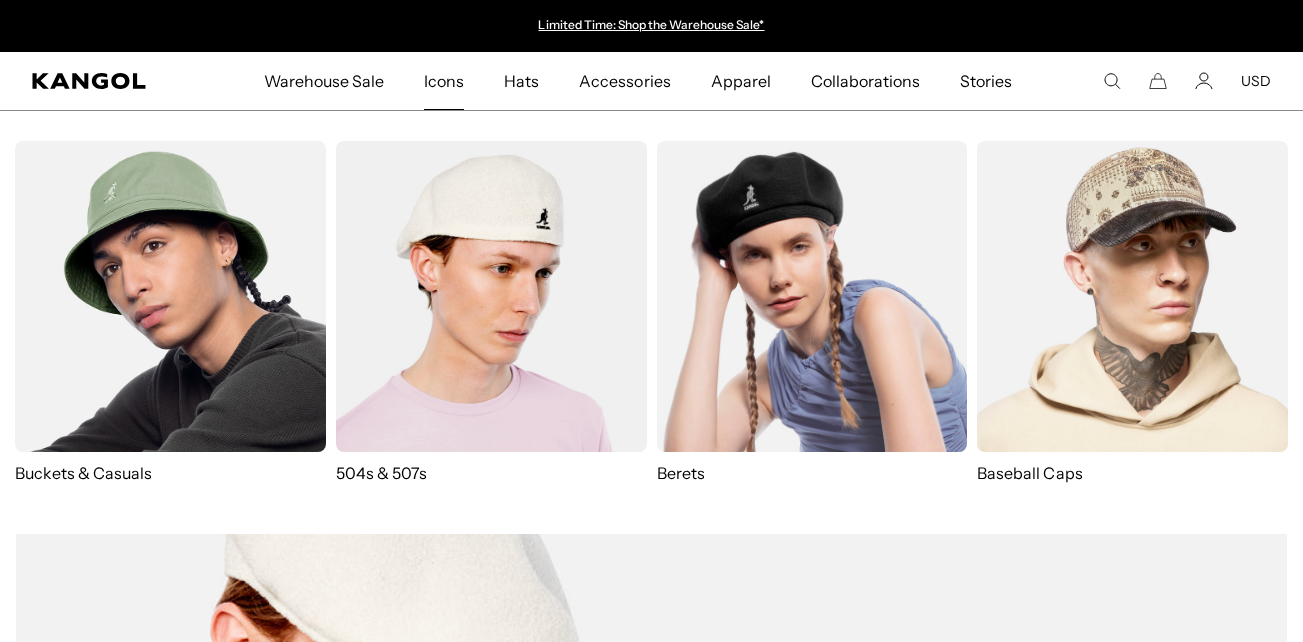 scroll, scrollTop: 0, scrollLeft: 0, axis: both 